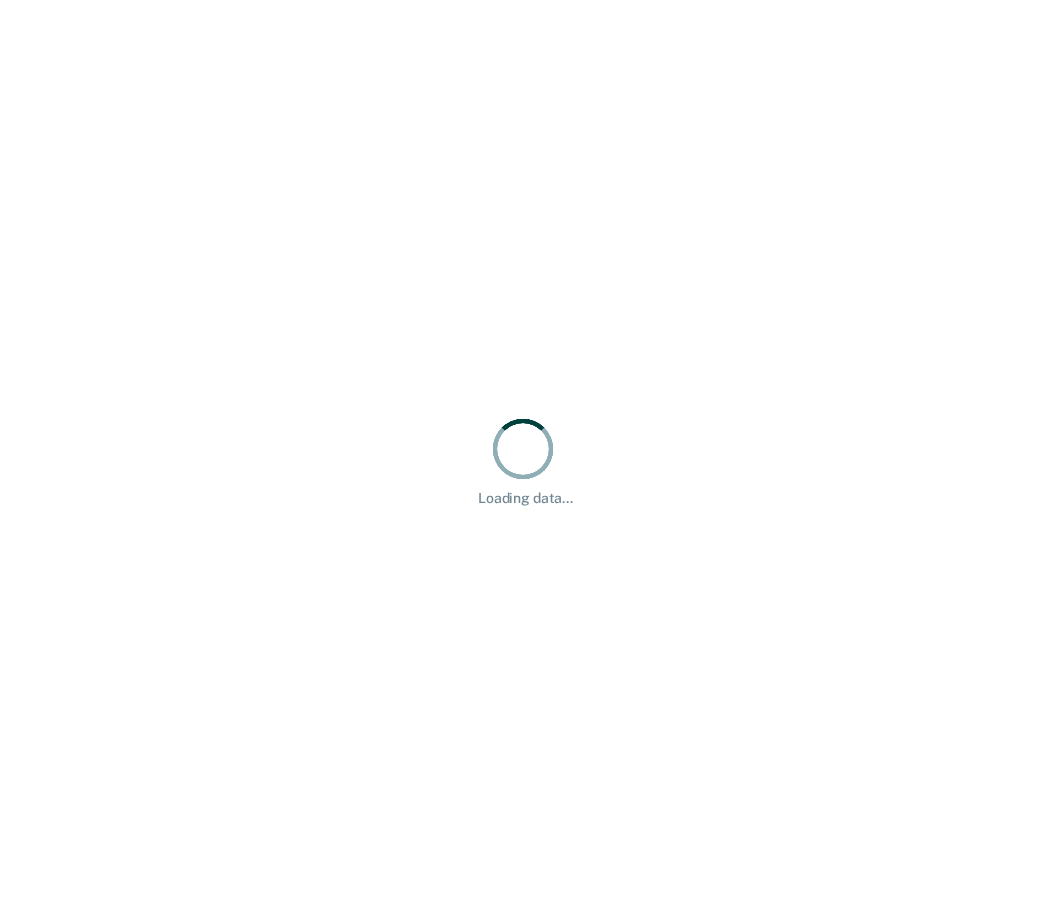 scroll, scrollTop: 0, scrollLeft: 0, axis: both 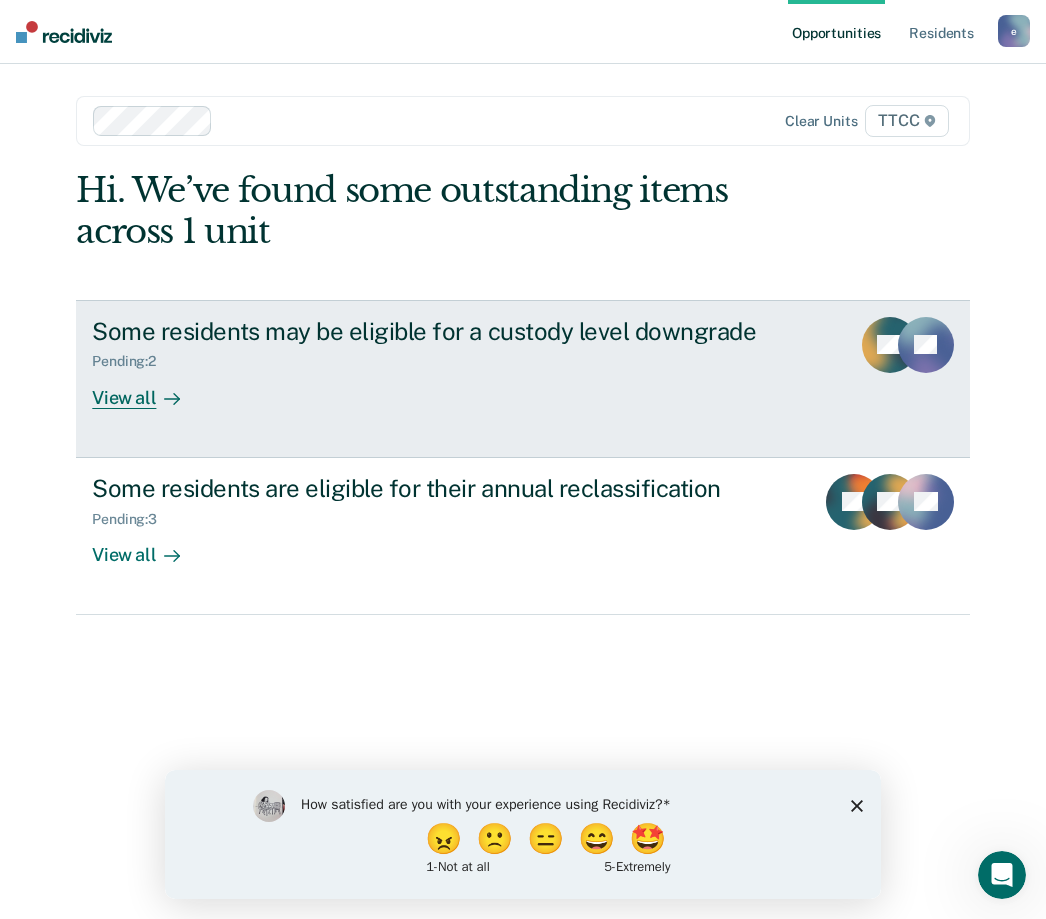click on "View all" at bounding box center (148, 389) 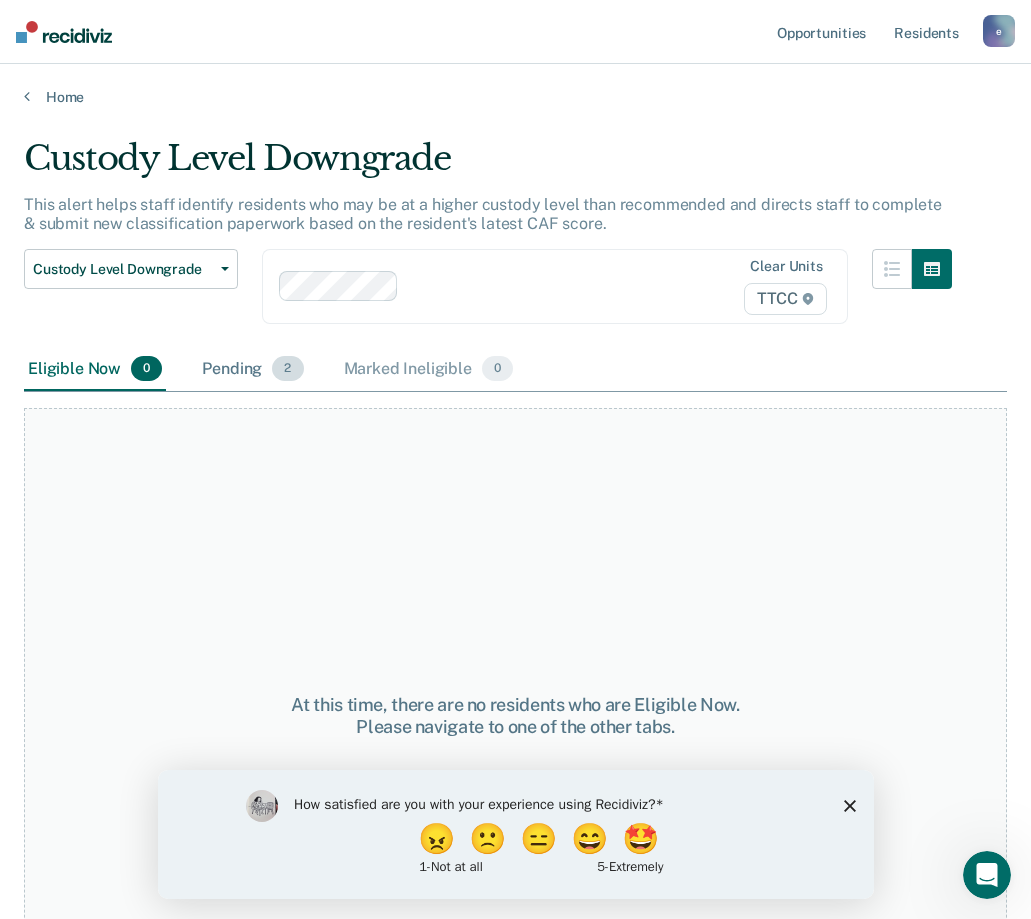 click on "Pending 2" at bounding box center [252, 370] 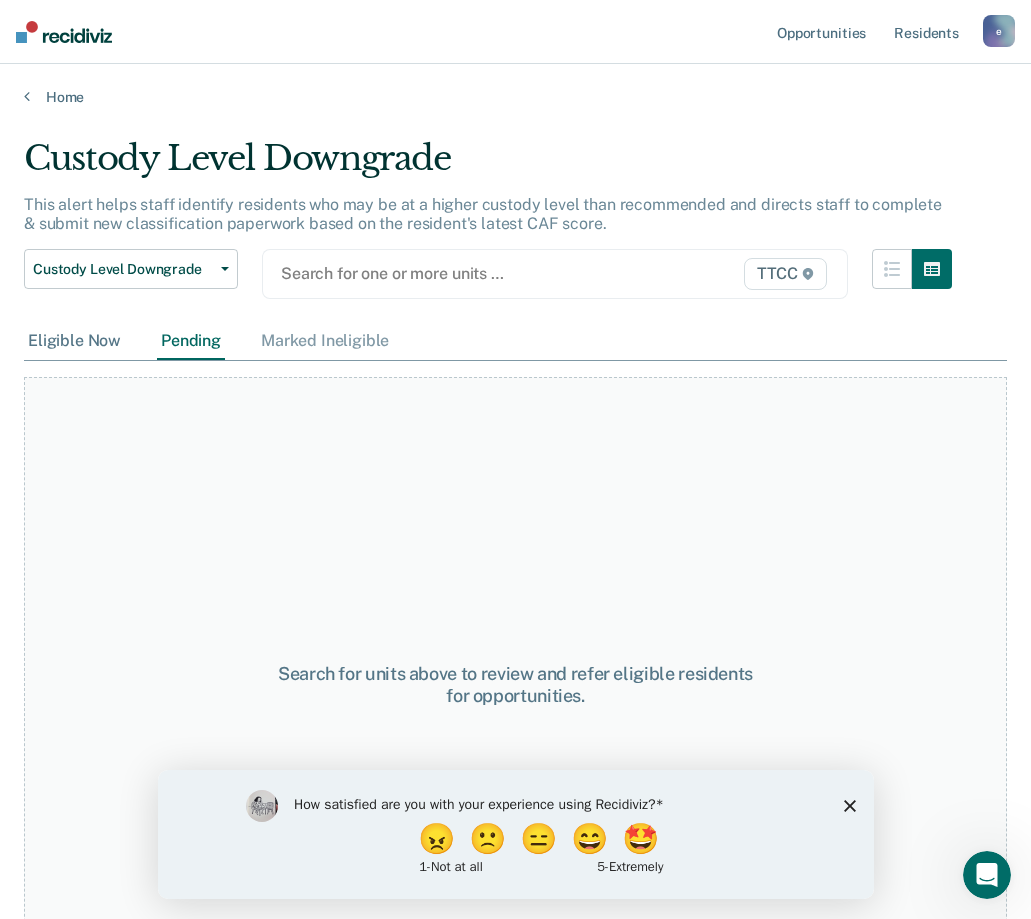 click on "Eligible Now" at bounding box center (74, 341) 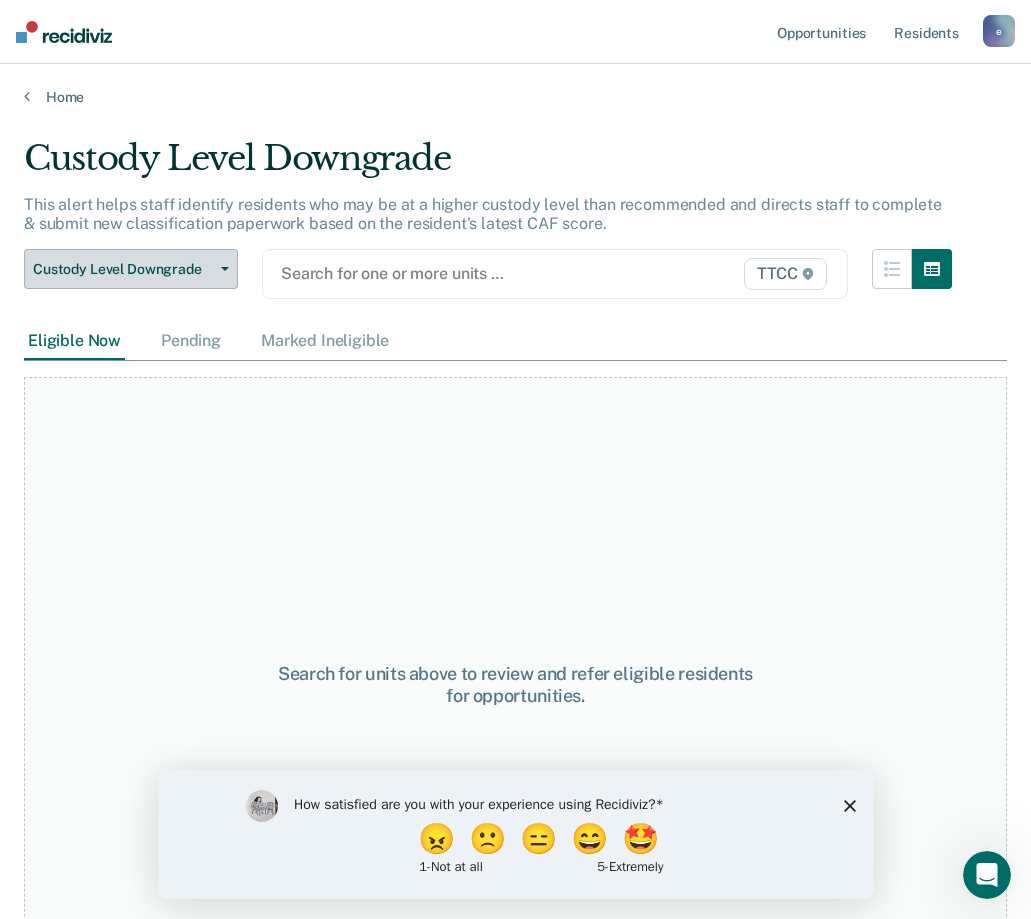 click at bounding box center [221, 269] 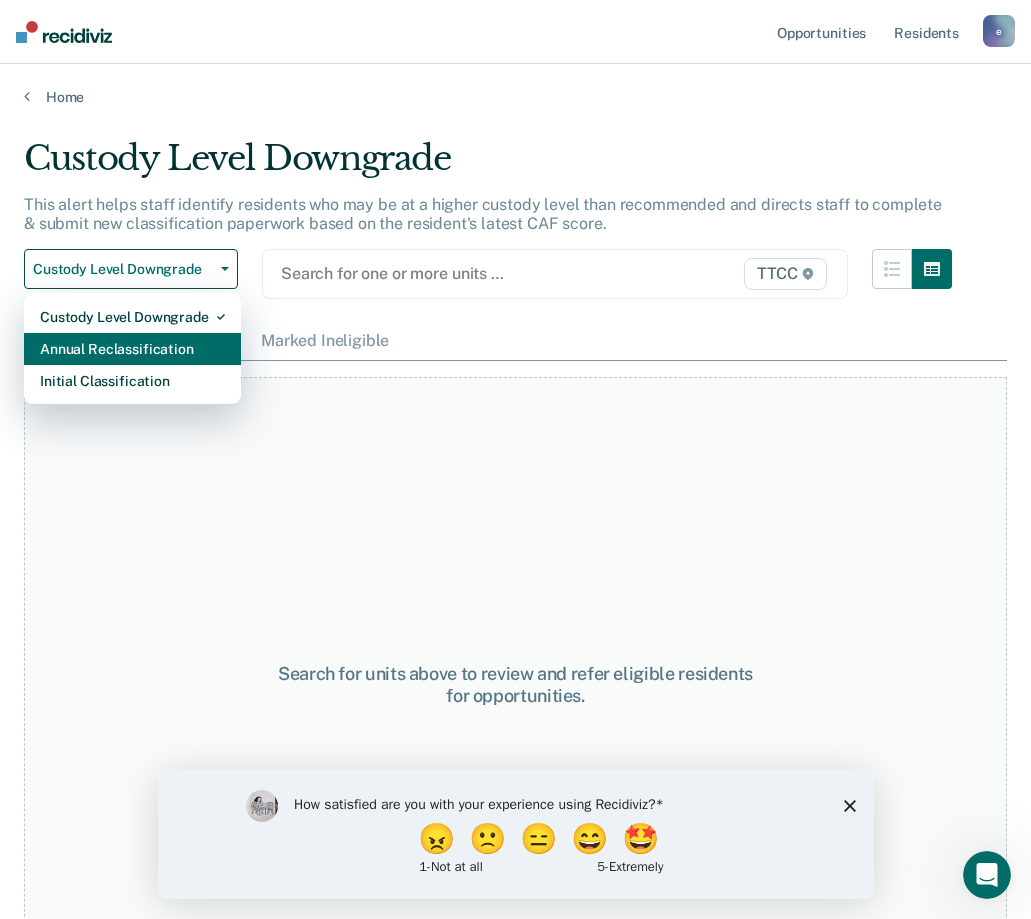 click on "Annual Reclassification" at bounding box center [132, 317] 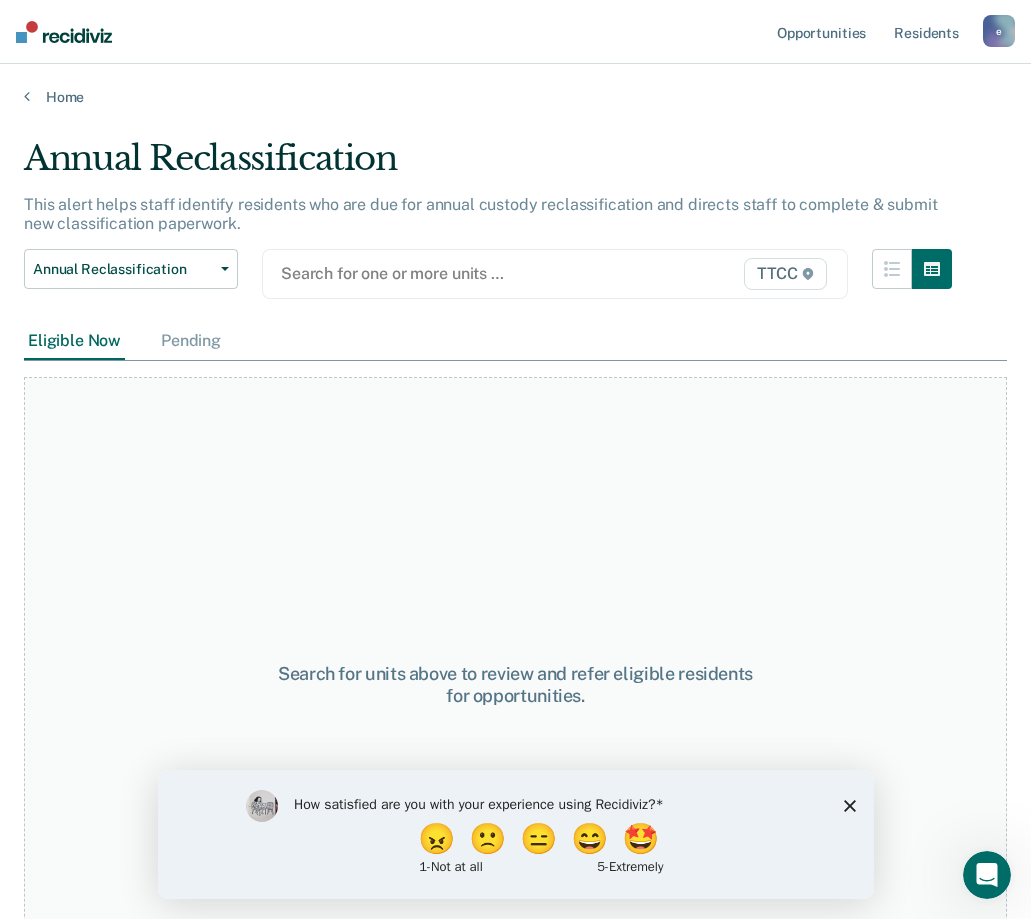 click at bounding box center (472, 273) 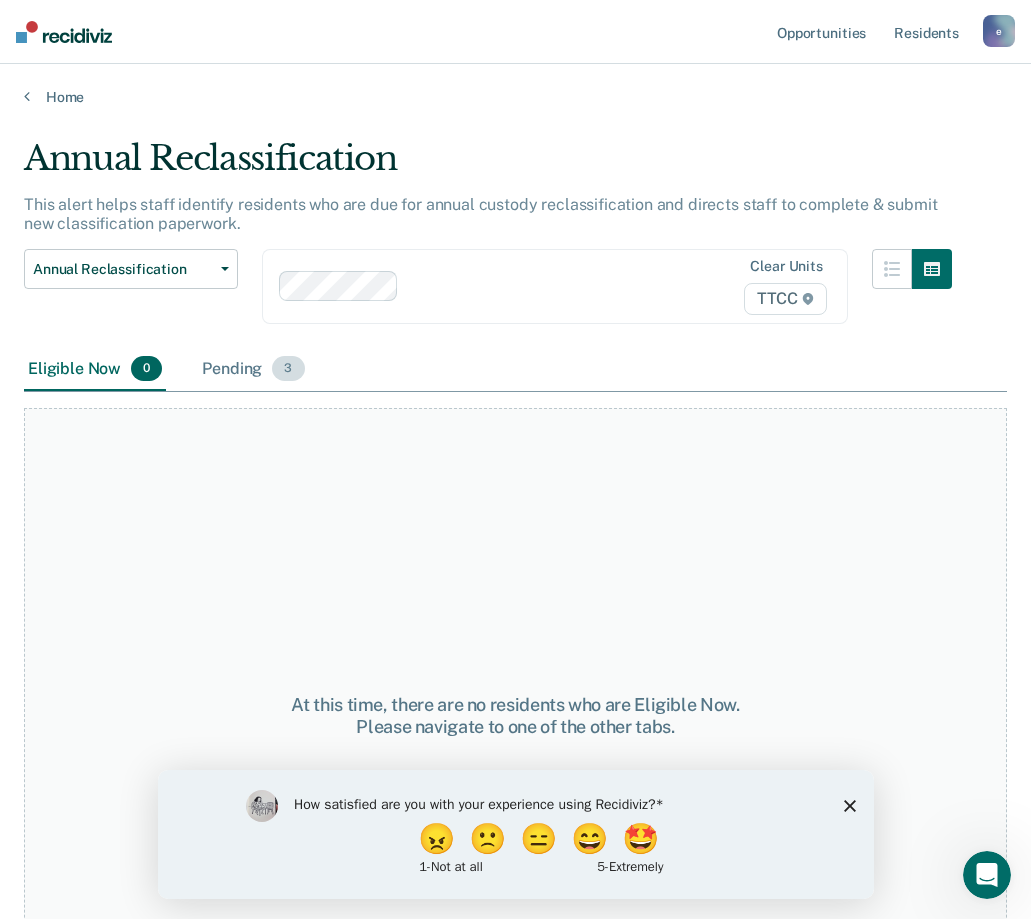 click on "Pending 3" at bounding box center [253, 370] 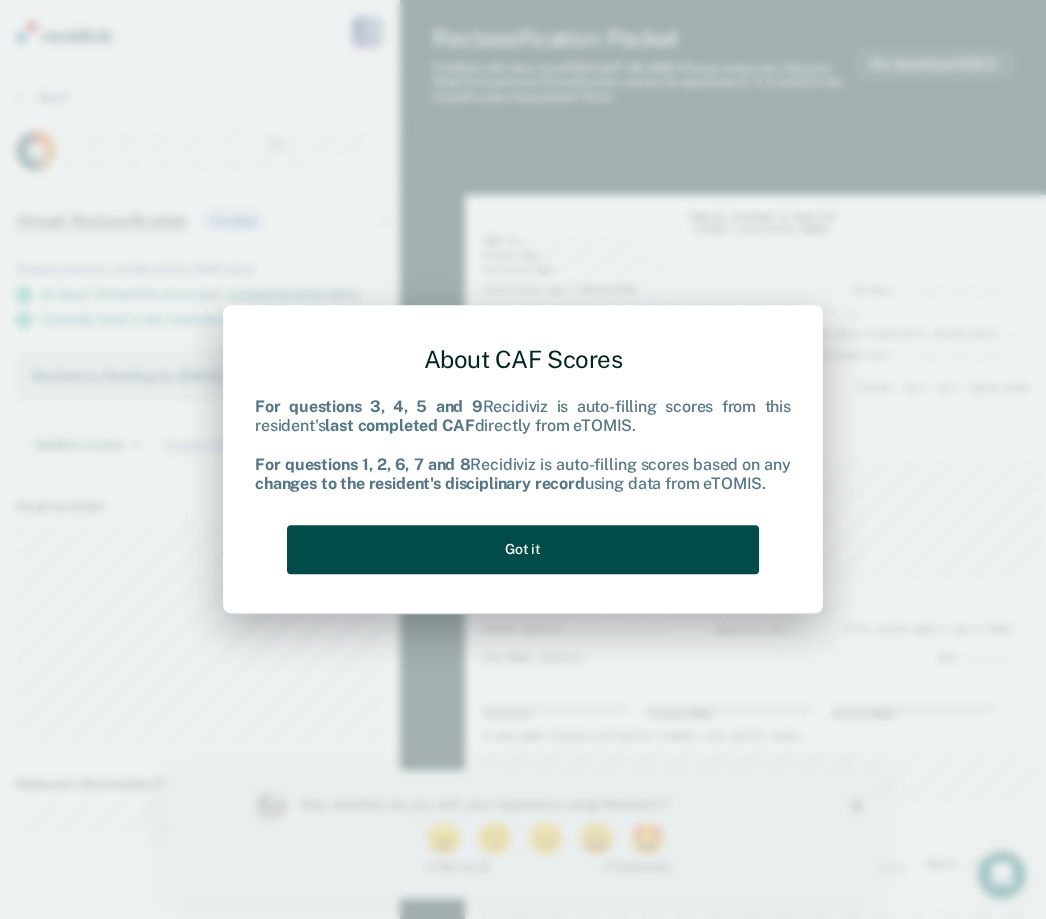 click on "Got it" at bounding box center (523, 549) 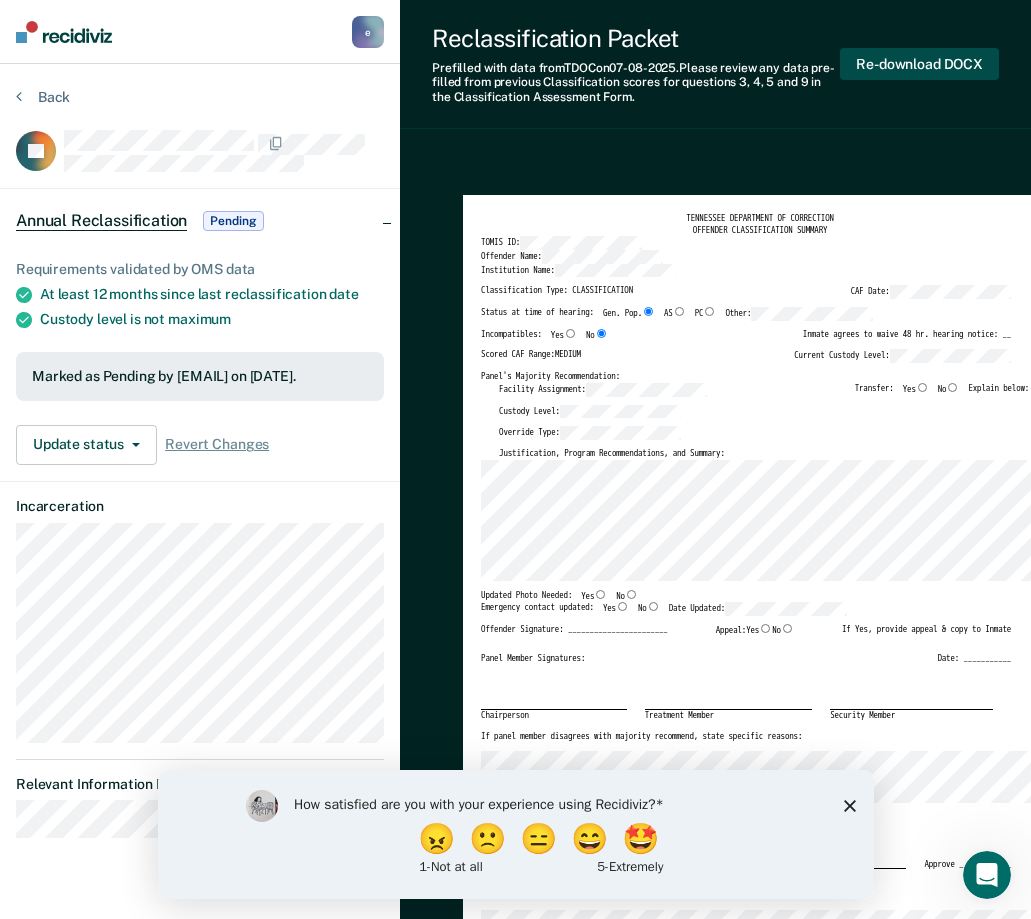 click on "Re-download DOCX" at bounding box center [919, 64] 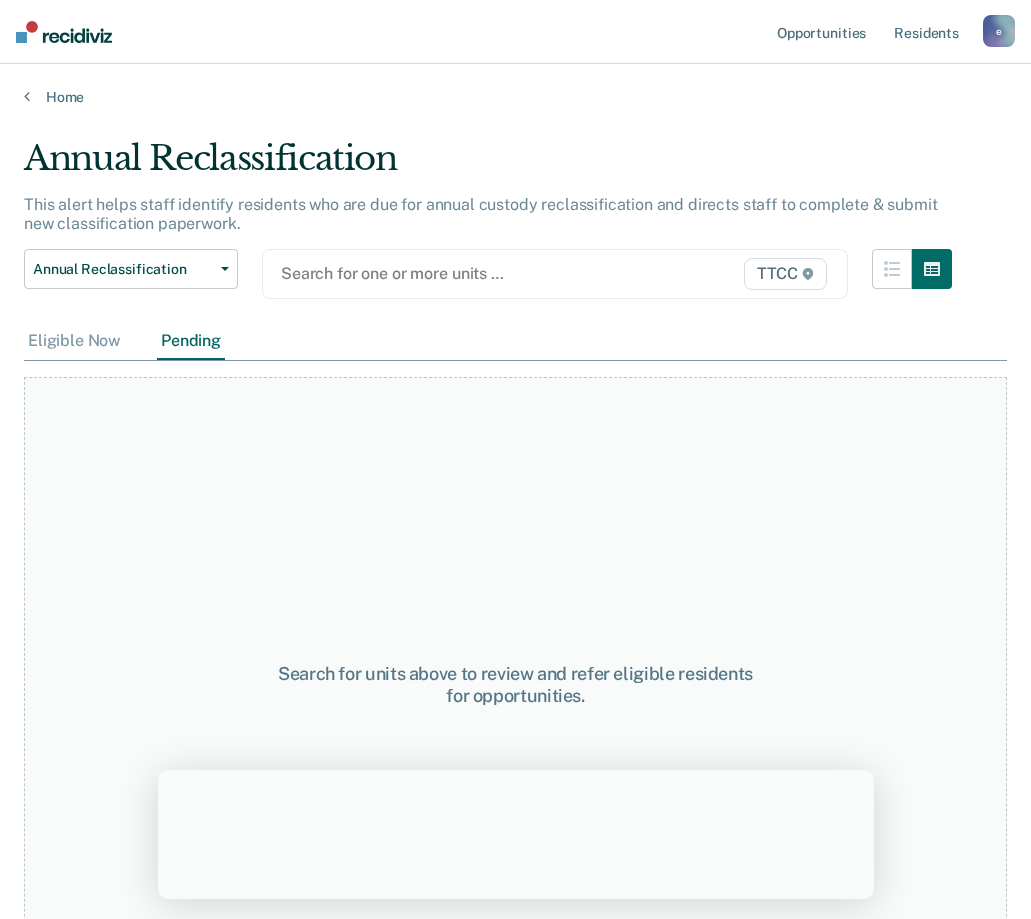 scroll, scrollTop: 0, scrollLeft: 0, axis: both 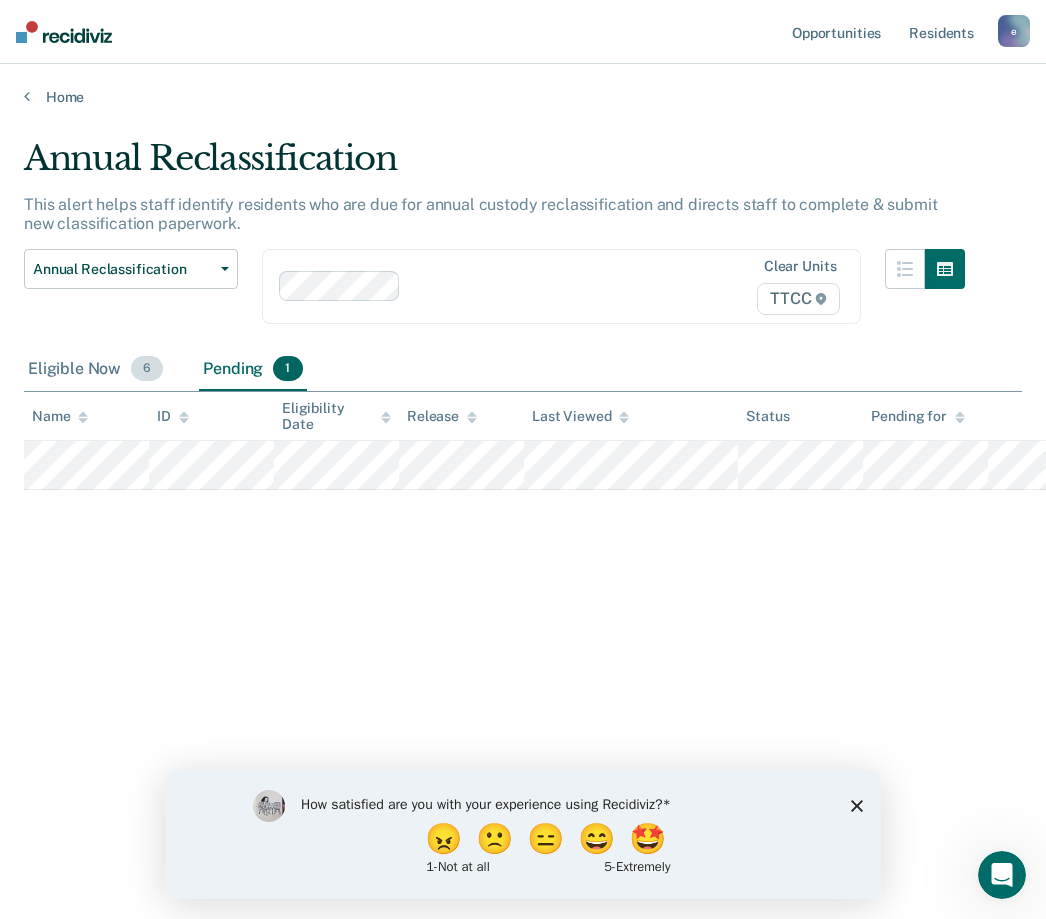 click on "Eligible Now 6" at bounding box center (95, 370) 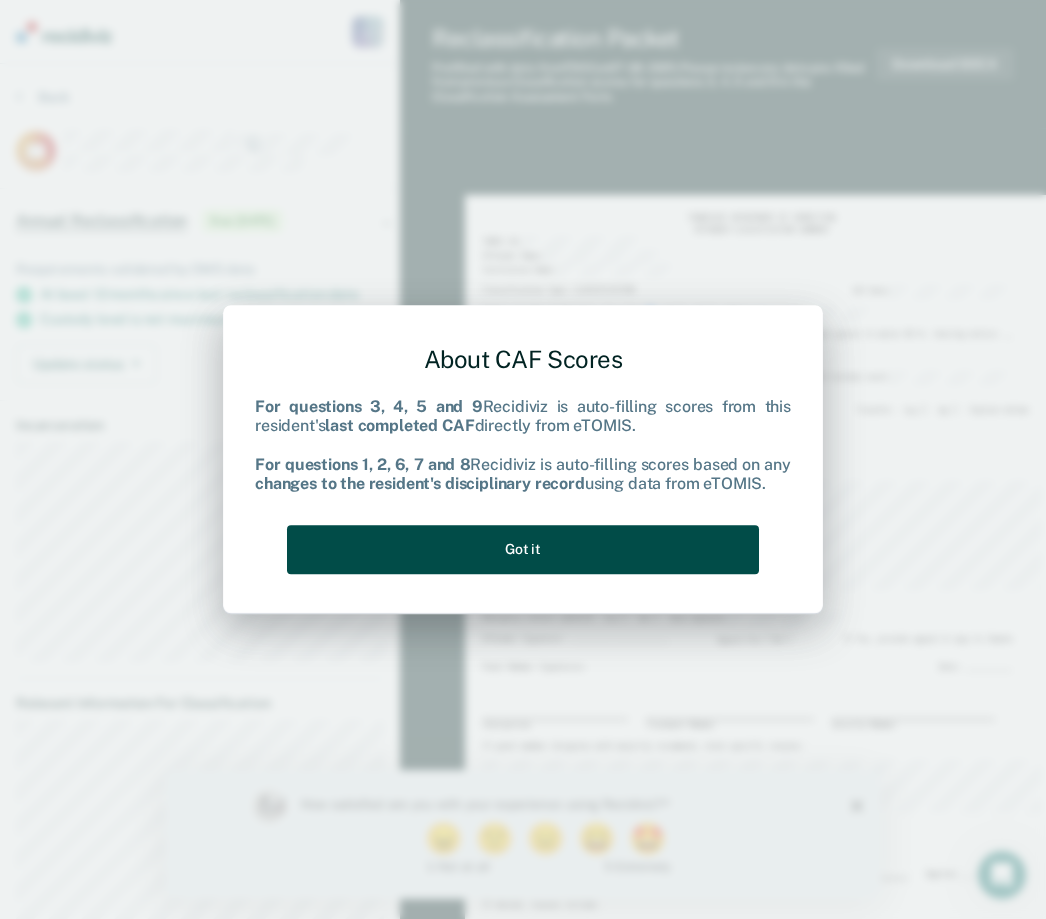 click on "Got it" at bounding box center [523, 549] 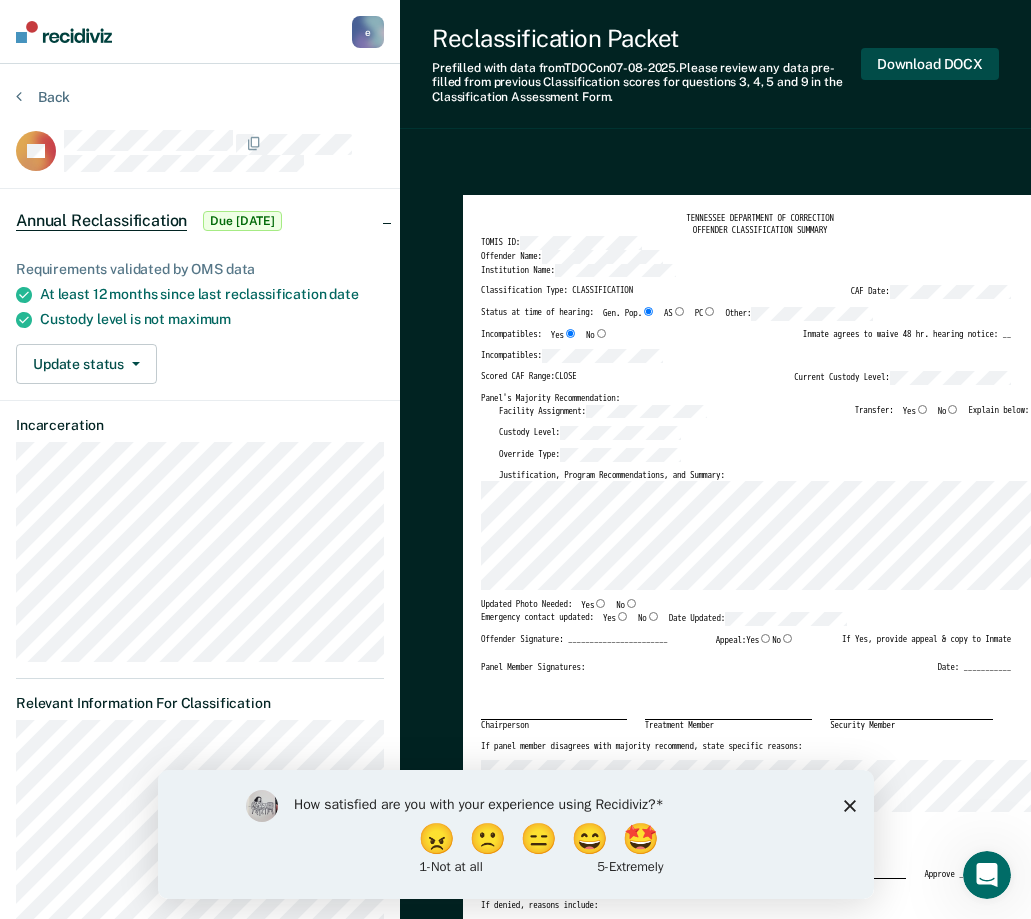 click on "Download DOCX" at bounding box center [930, 64] 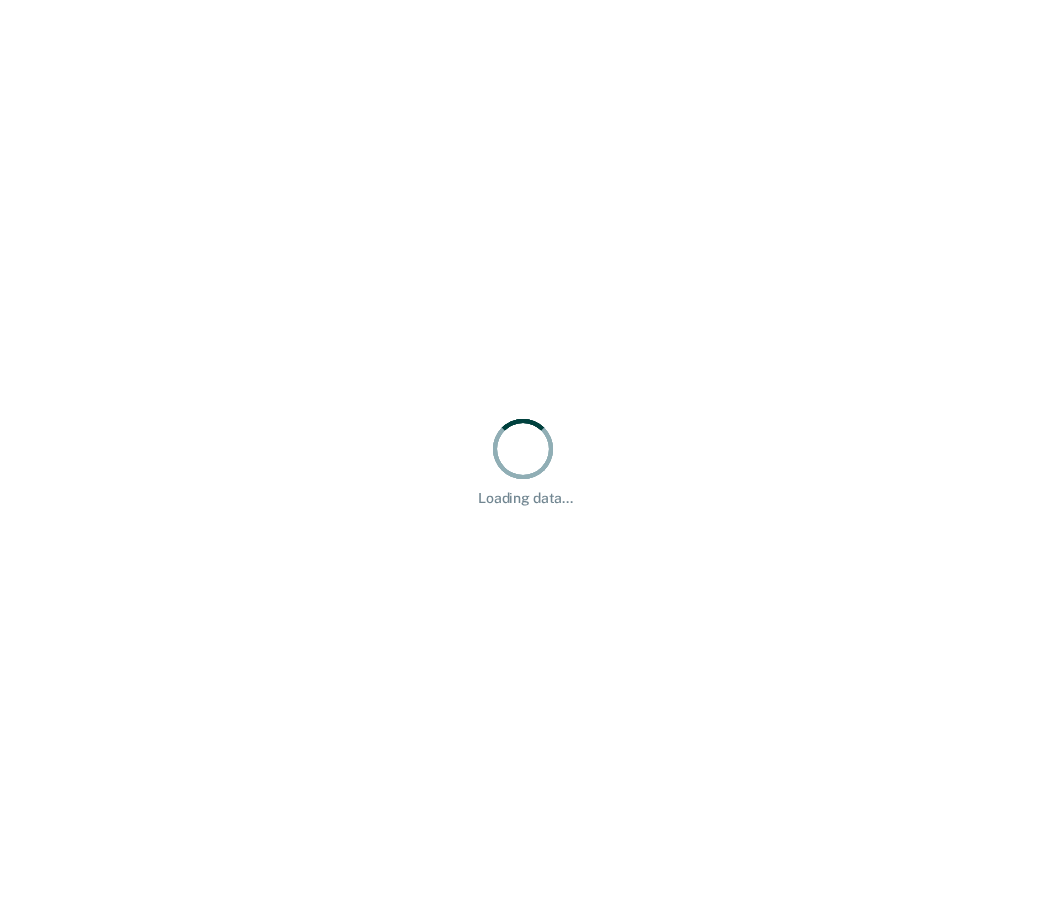 scroll, scrollTop: 0, scrollLeft: 0, axis: both 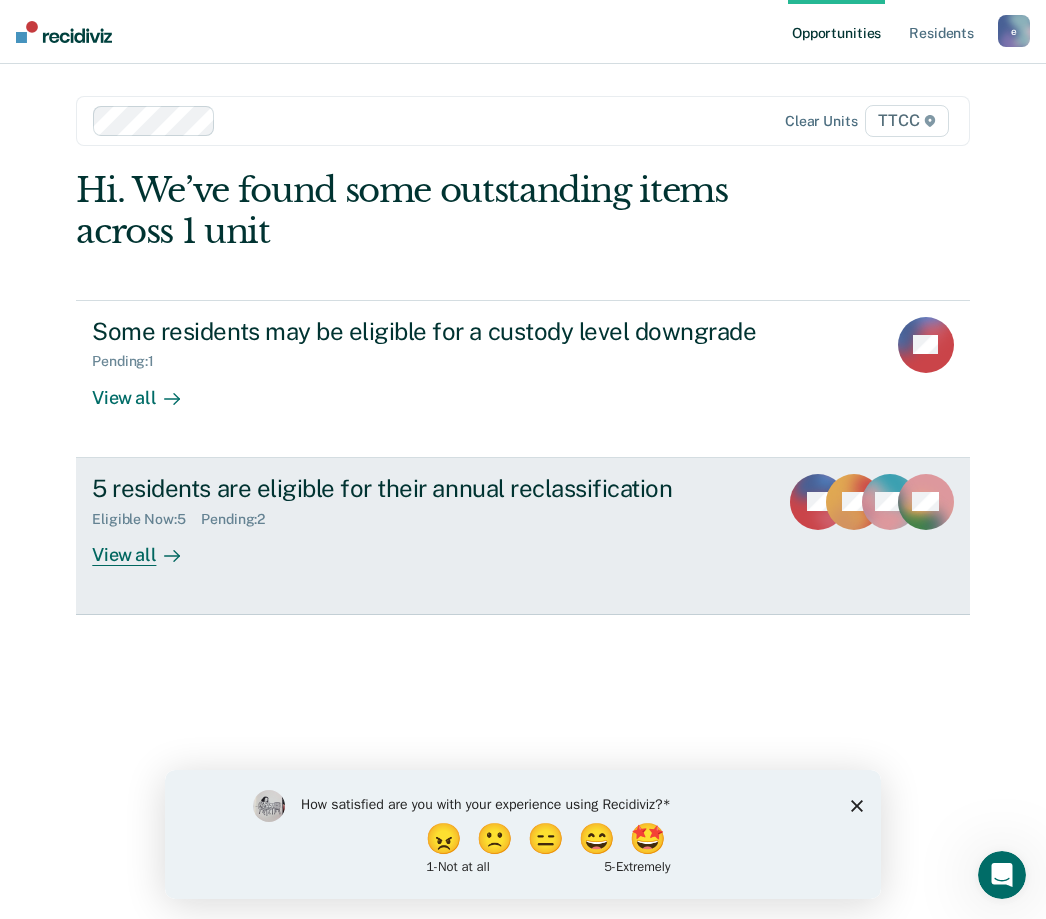 click on "View all" at bounding box center (148, 546) 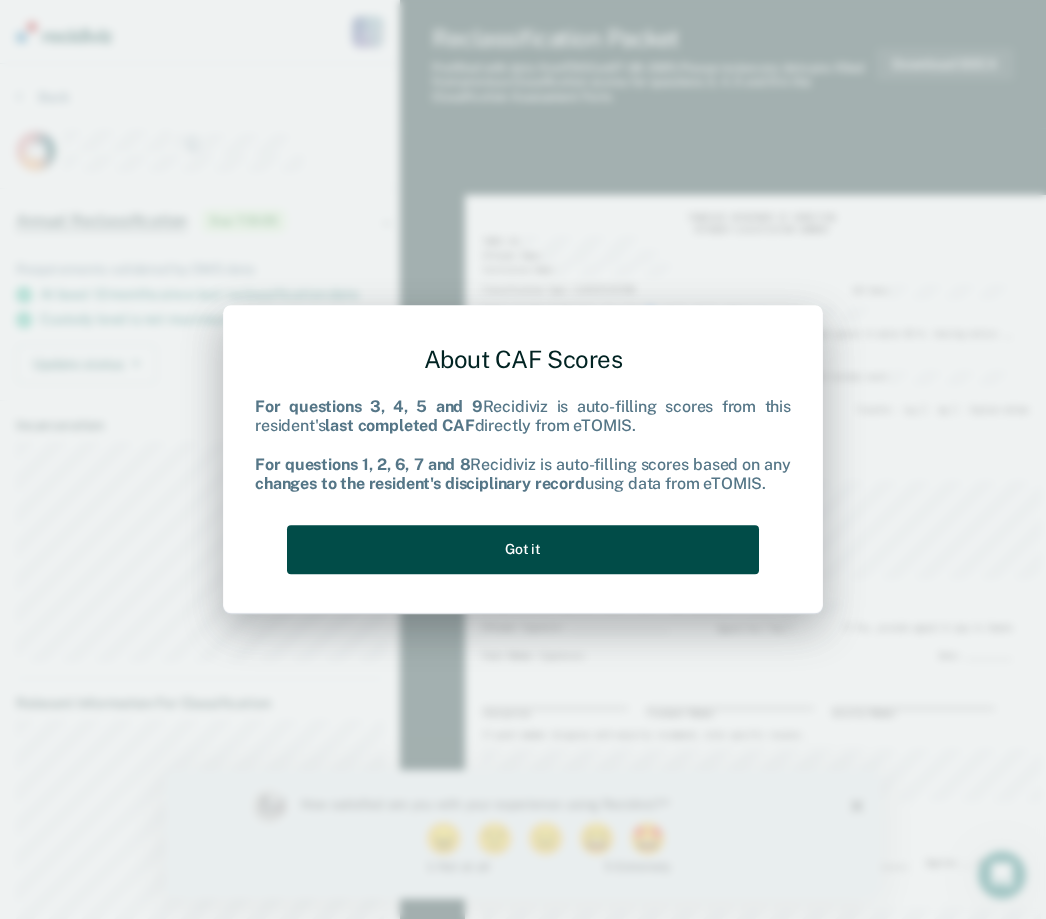 click on "Got it" at bounding box center (523, 549) 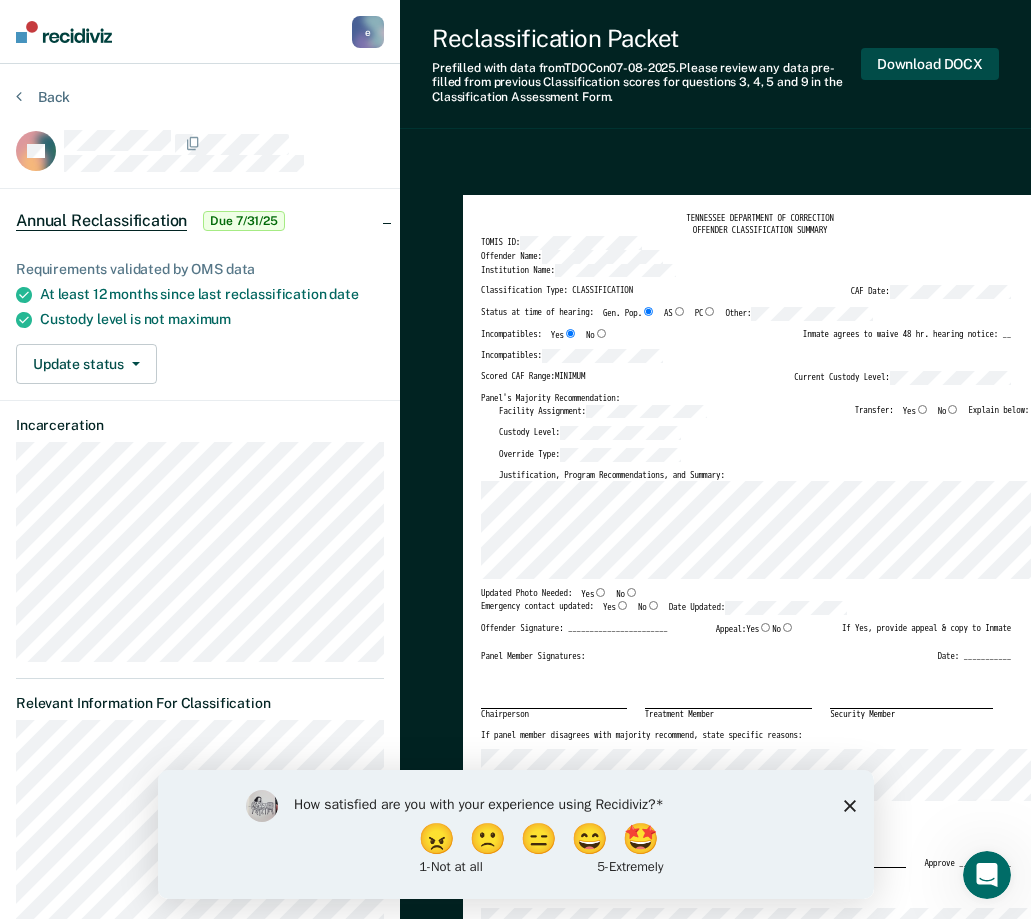 click on "Download DOCX" at bounding box center (930, 64) 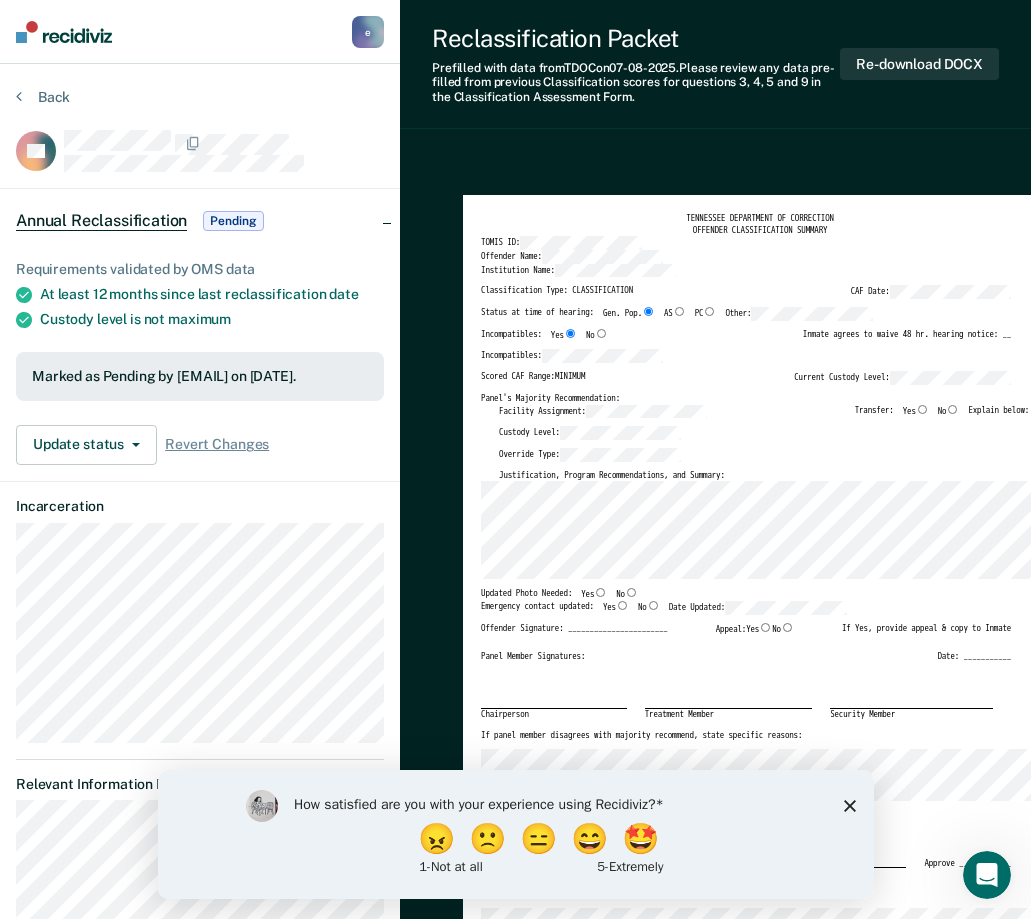 click on "Signature Date Approve ___ Deny ___" at bounding box center [746, 855] 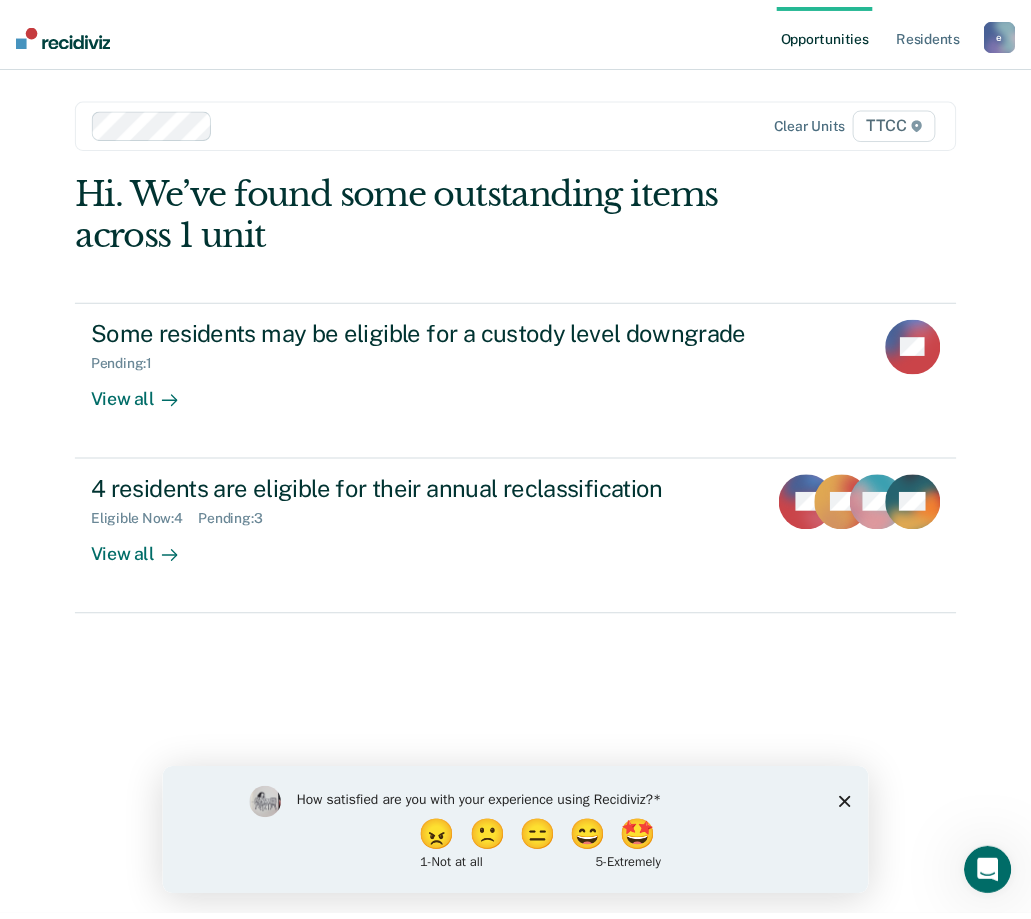 scroll, scrollTop: 0, scrollLeft: 0, axis: both 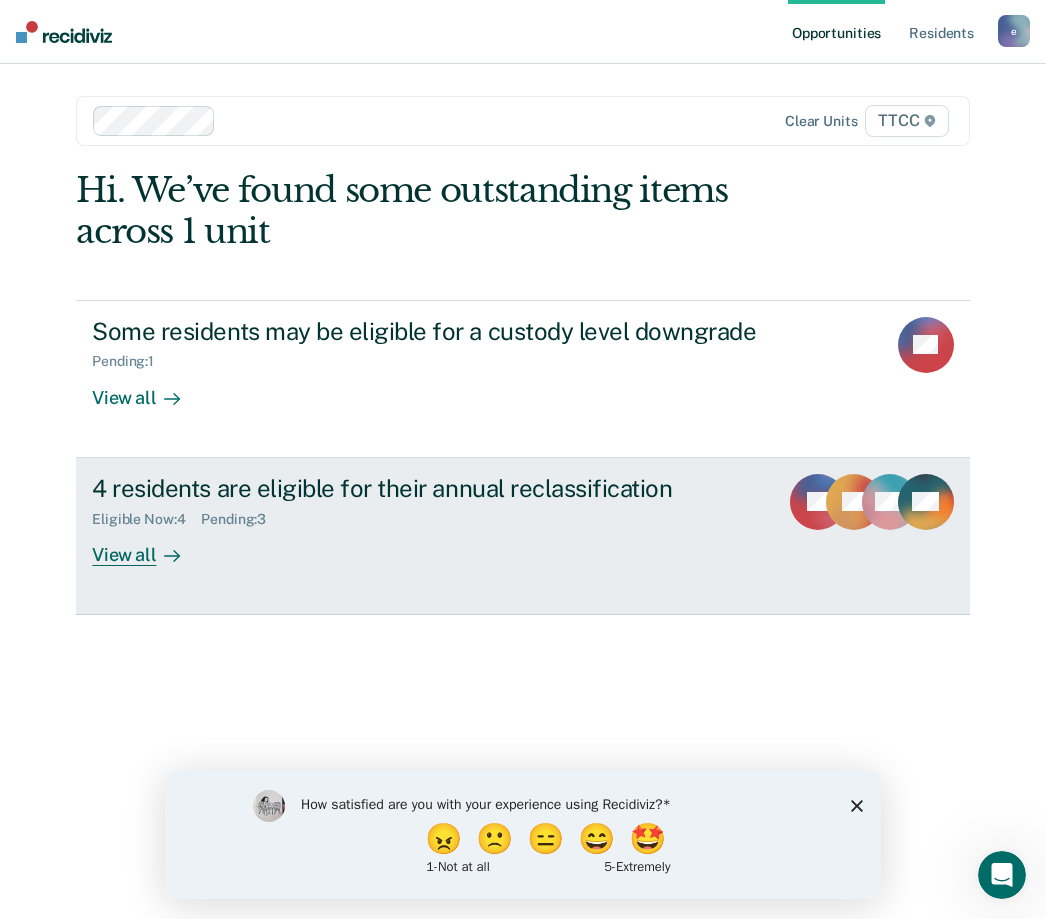 click on "View all" at bounding box center (148, 546) 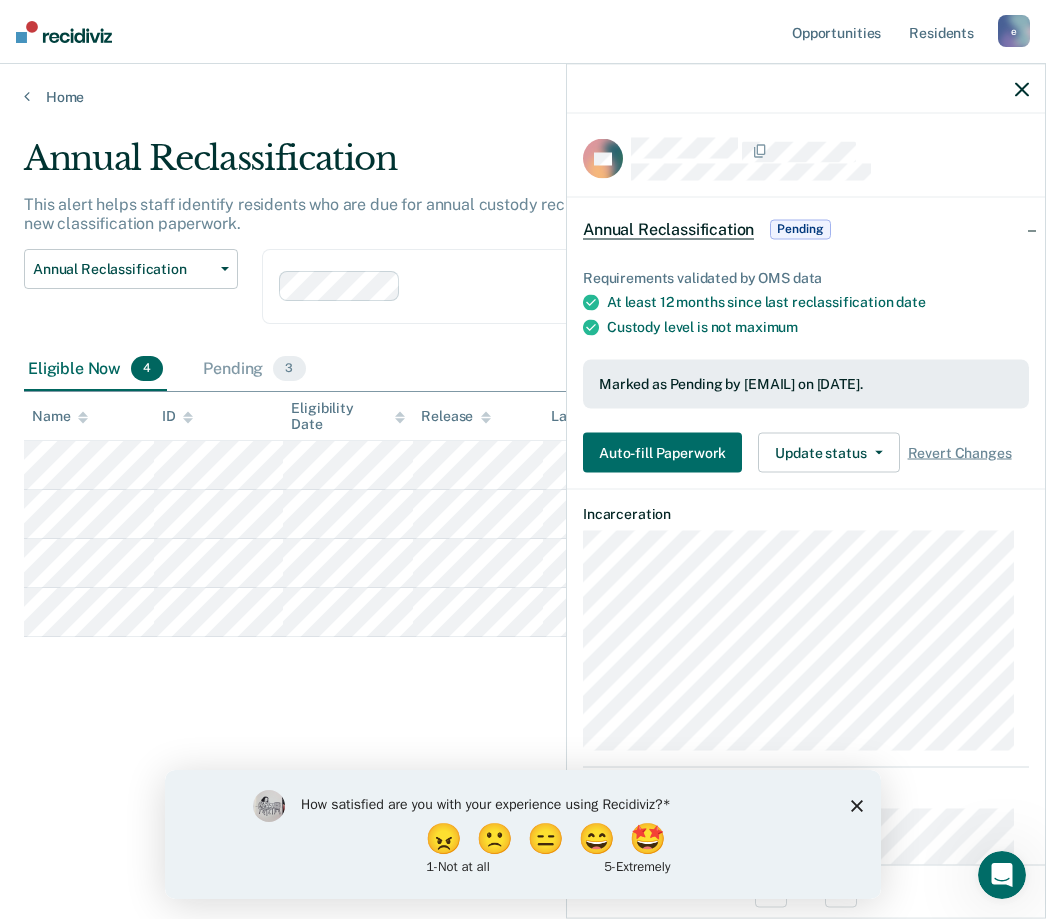 click on "Annual Reclassification   This alert helps staff identify residents who are due for annual custody reclassification and directs staff to complete & submit new classification paperwork. Annual Reclassification Custody Level Downgrade Annual Reclassification Initial Classification Clear   units TTCC   Eligible Now 4 Pending 3
To pick up a draggable item, press the space bar.
While dragging, use the arrow keys to move the item.
Press space again to drop the item in its new position, or press escape to cancel.
Name ID Eligibility Date Release Last Viewed Status" at bounding box center [523, 453] 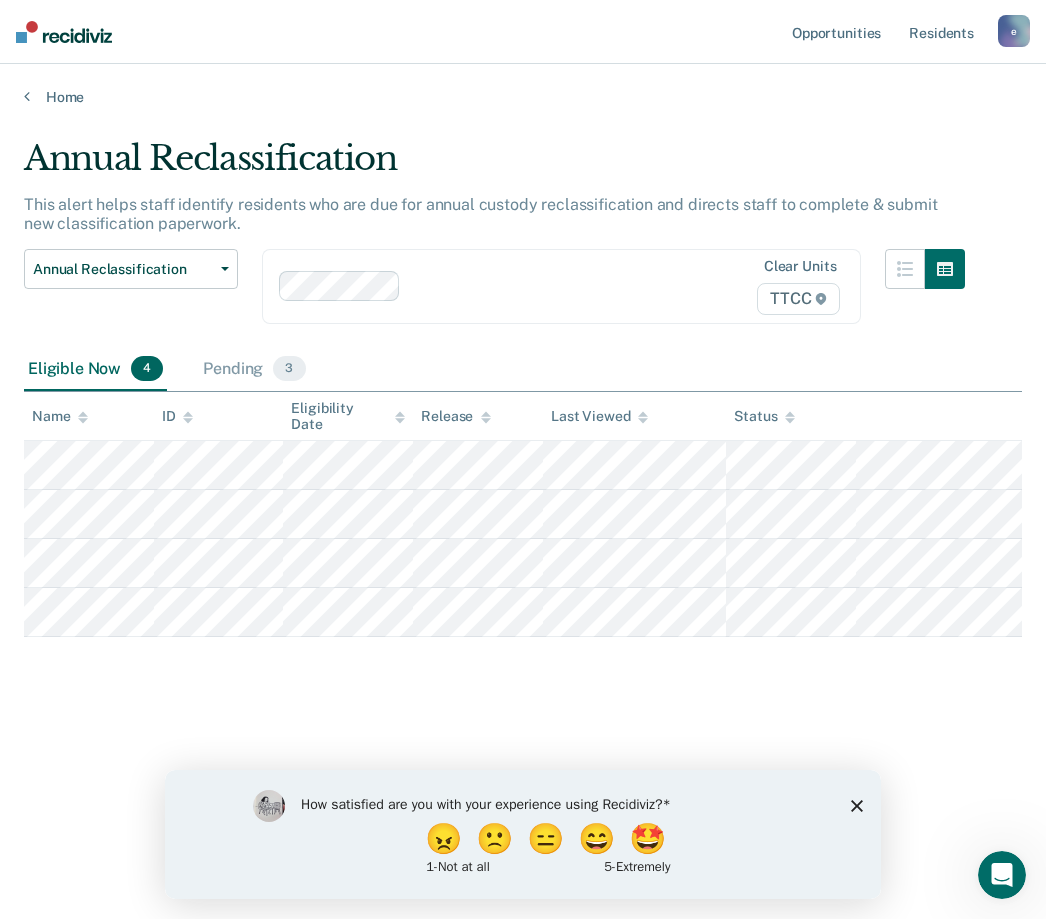 click on "Annual Reclassification" at bounding box center [494, 166] 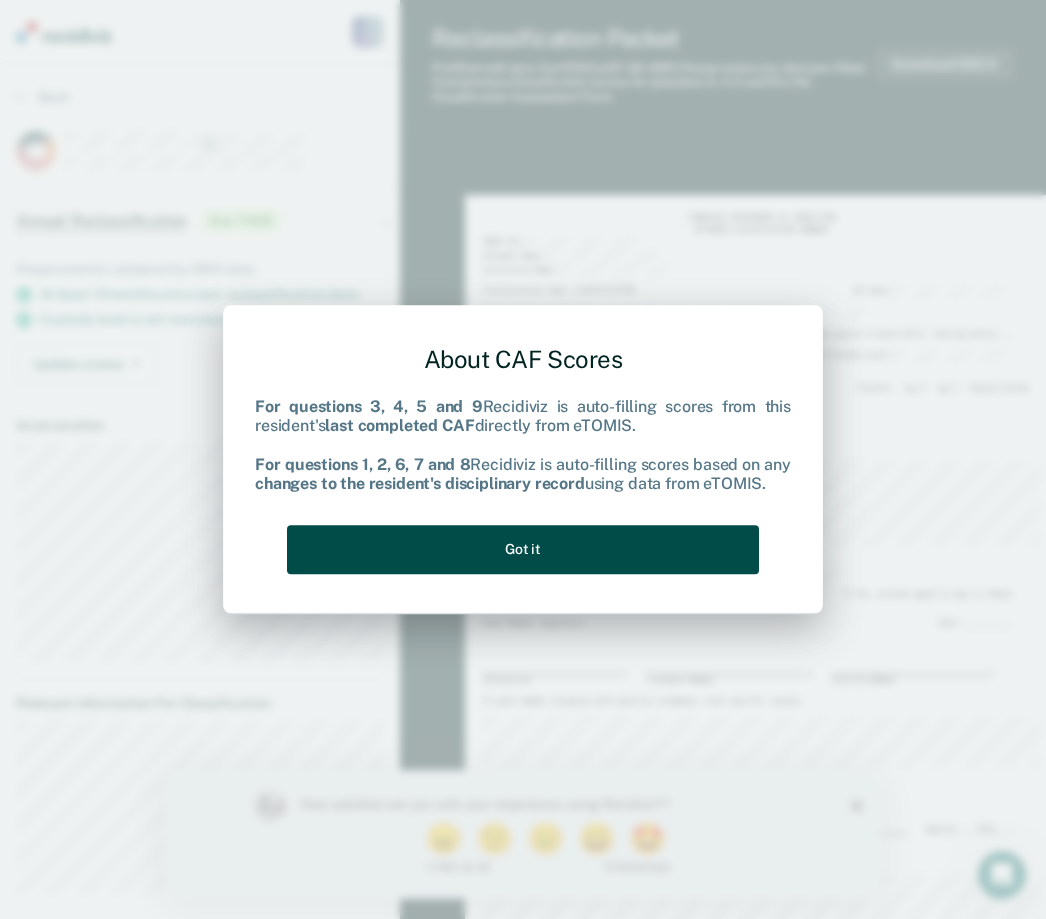 click on "Got it" at bounding box center (523, 549) 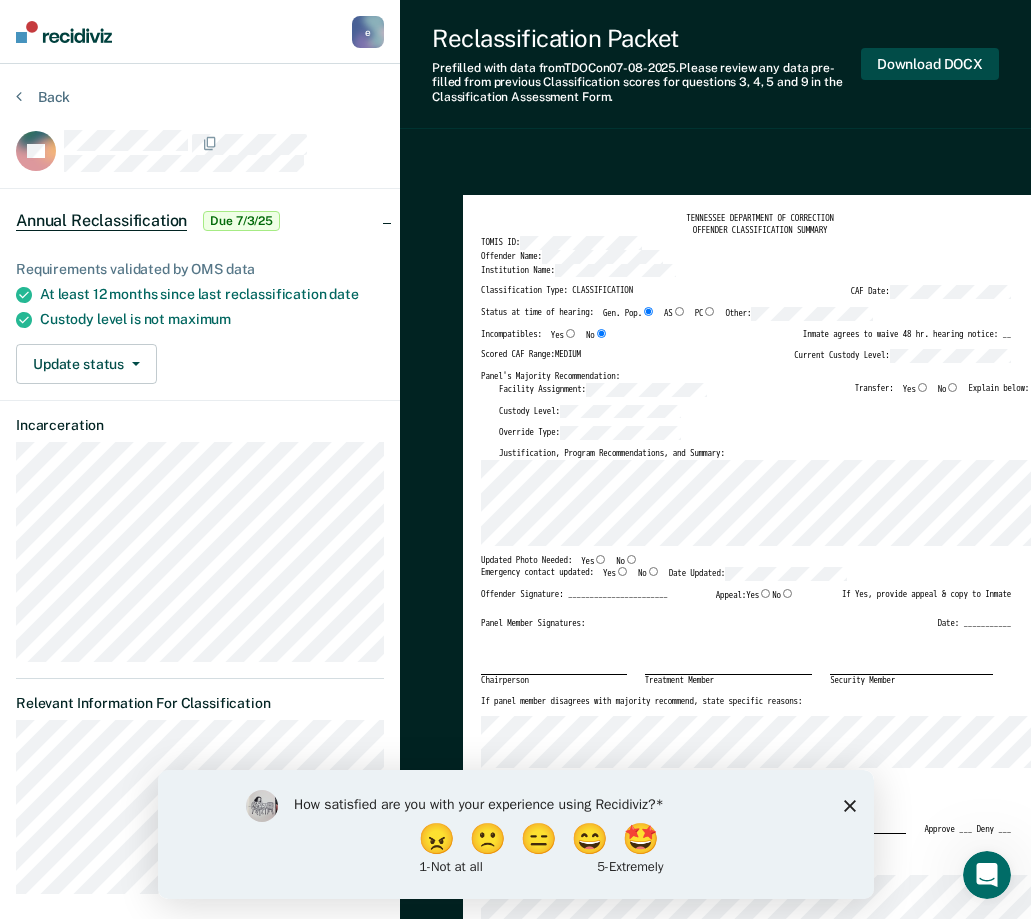 click on "Download DOCX" at bounding box center (930, 64) 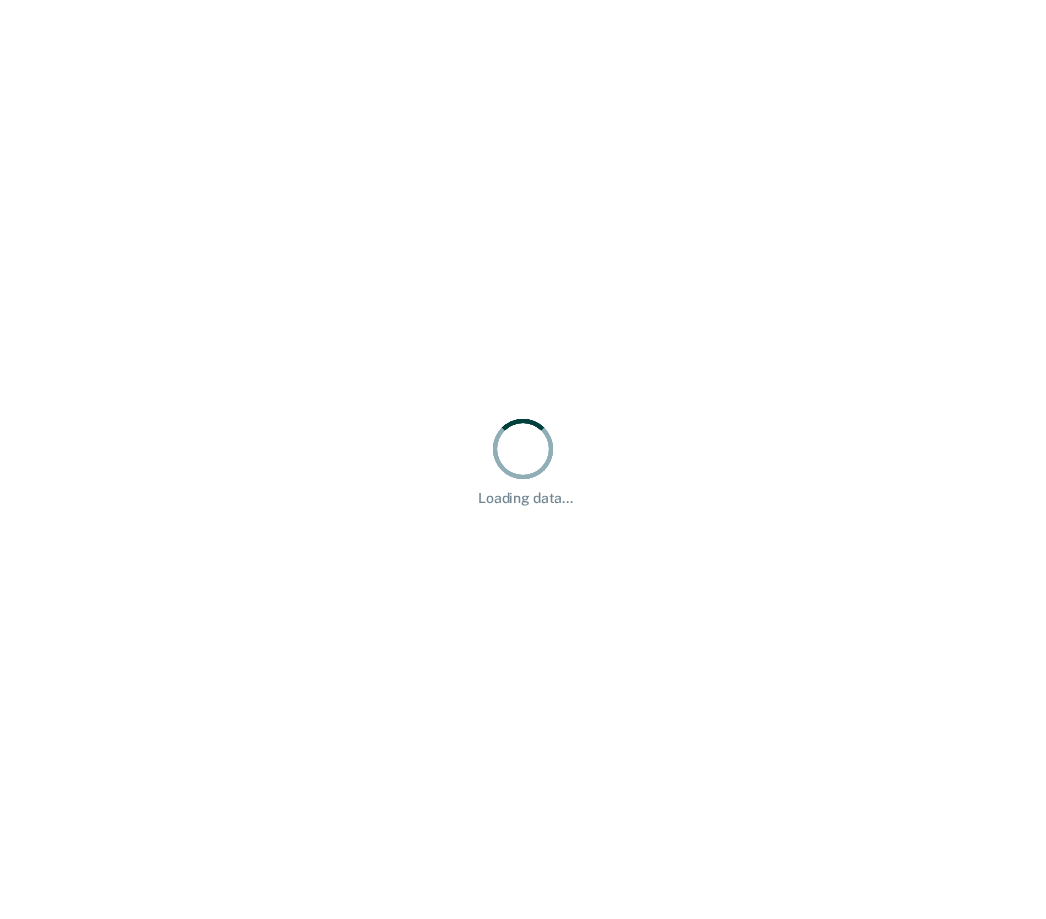 scroll, scrollTop: 0, scrollLeft: 0, axis: both 